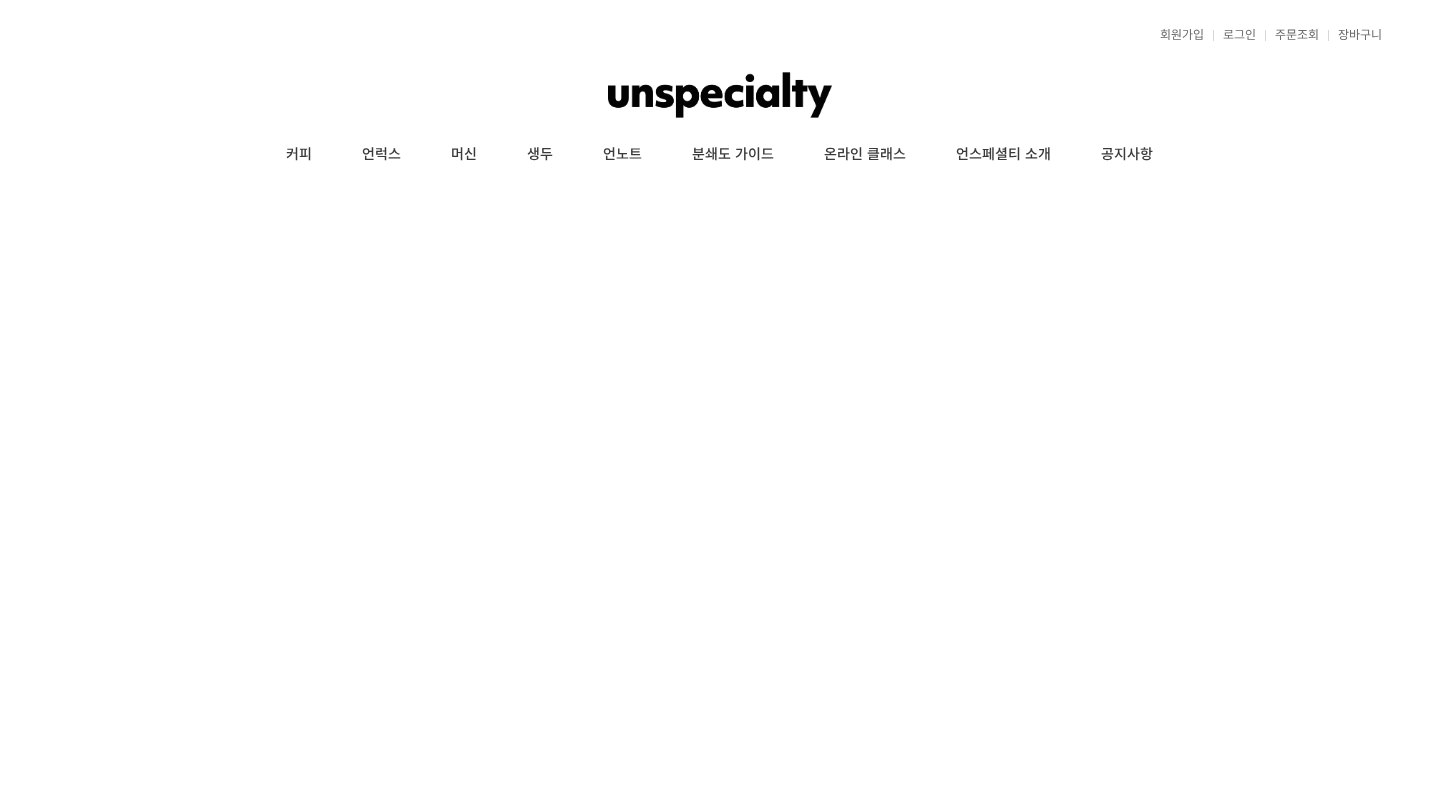 scroll, scrollTop: 0, scrollLeft: 0, axis: both 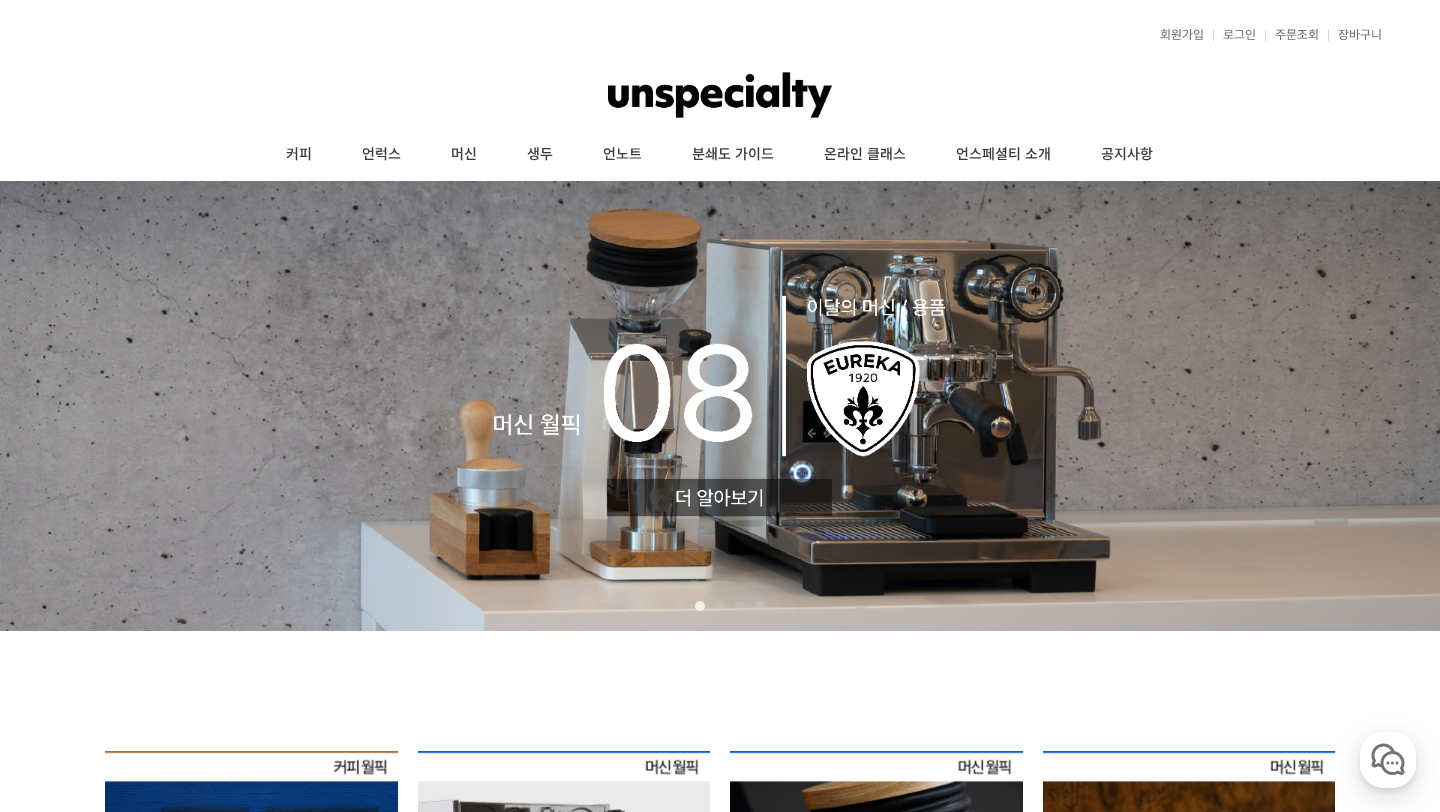 click at bounding box center [720, 95] 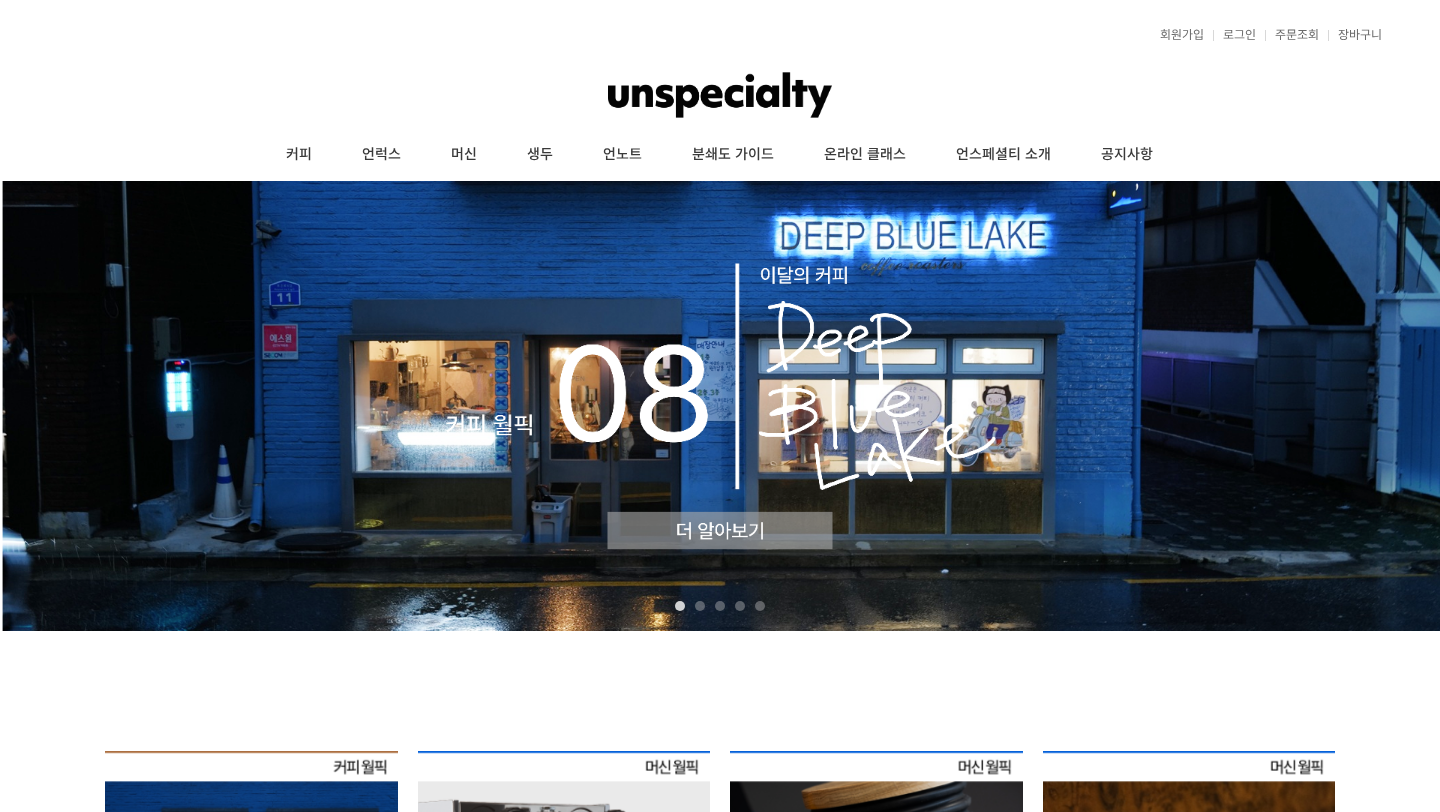 scroll, scrollTop: 0, scrollLeft: 0, axis: both 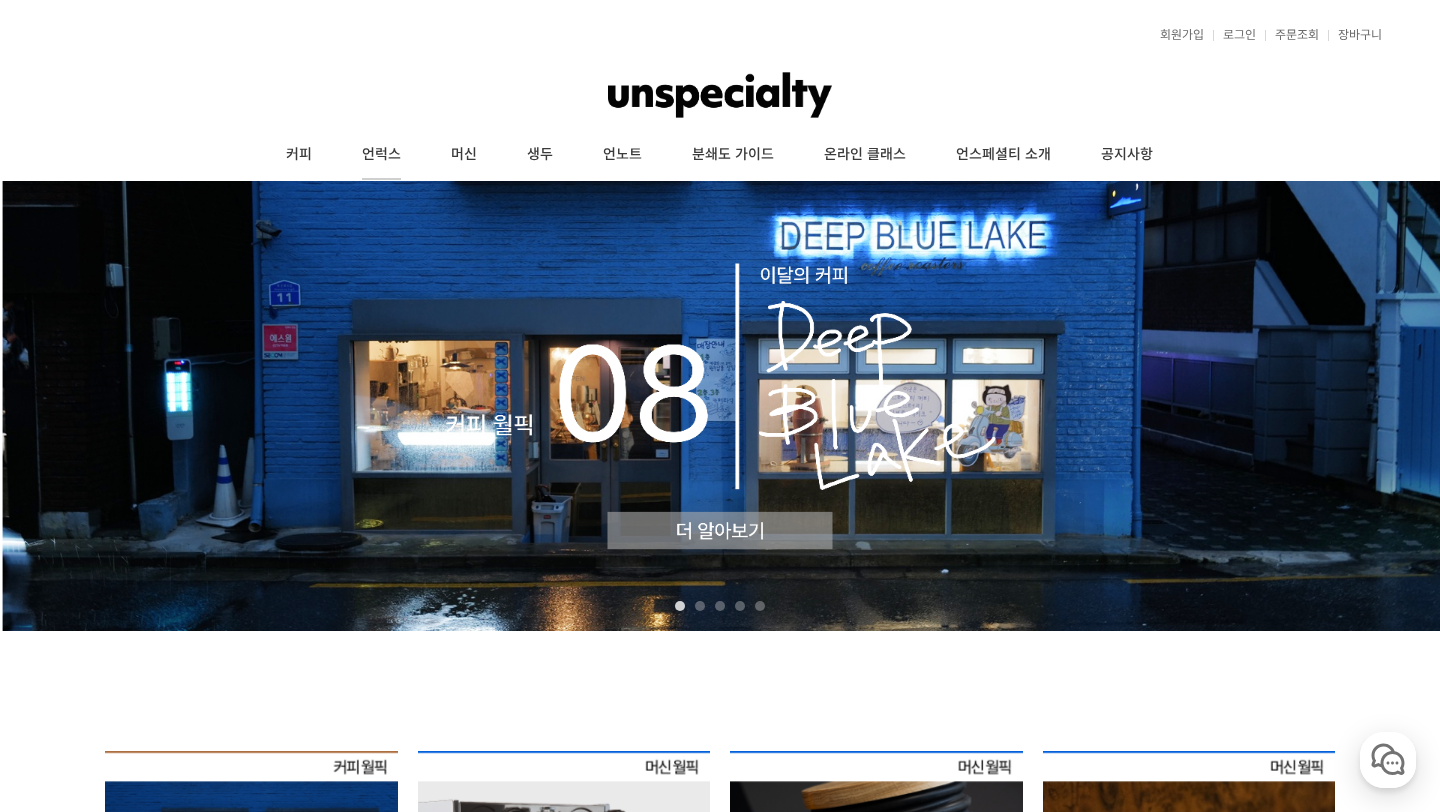 click on "언럭스" at bounding box center (381, 155) 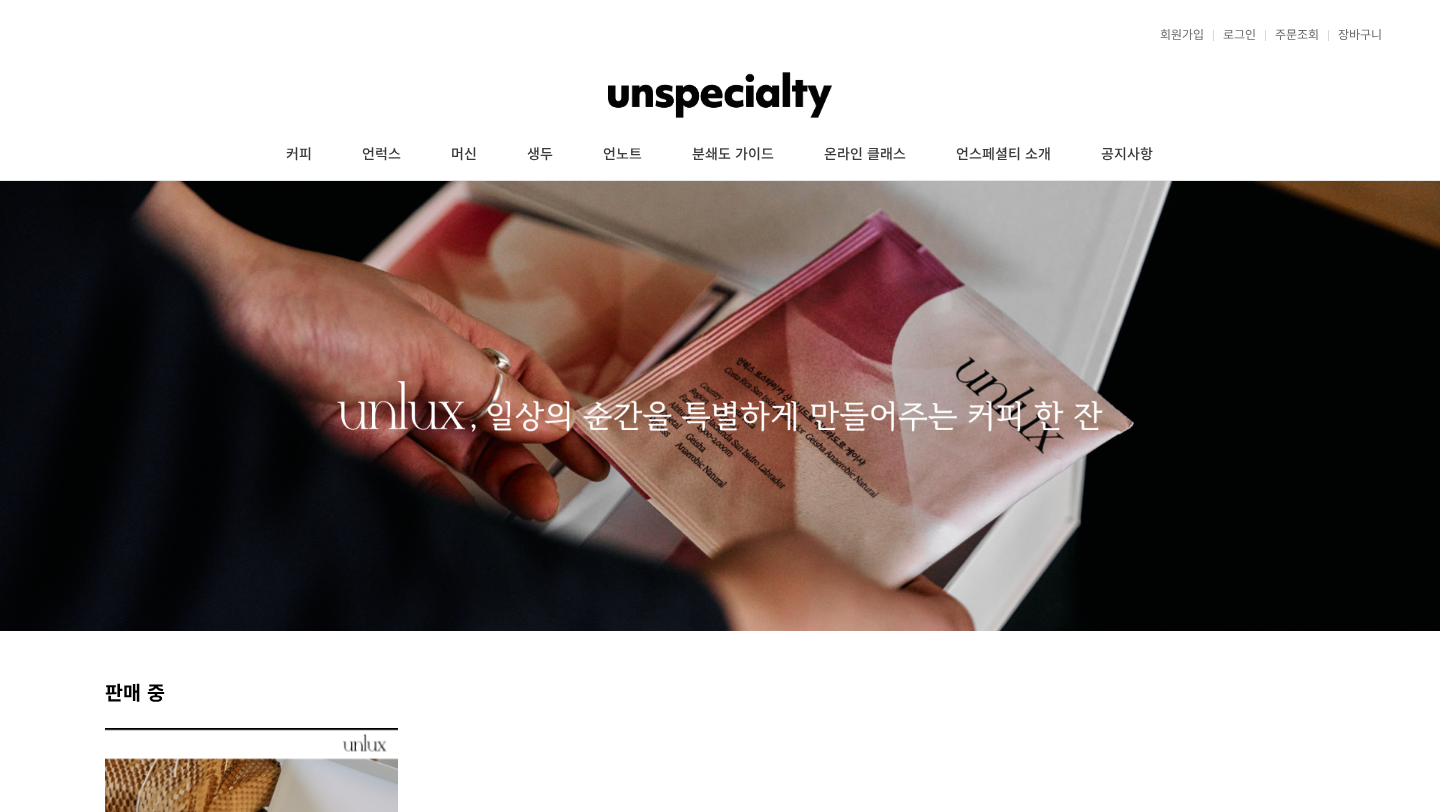 scroll, scrollTop: 0, scrollLeft: 0, axis: both 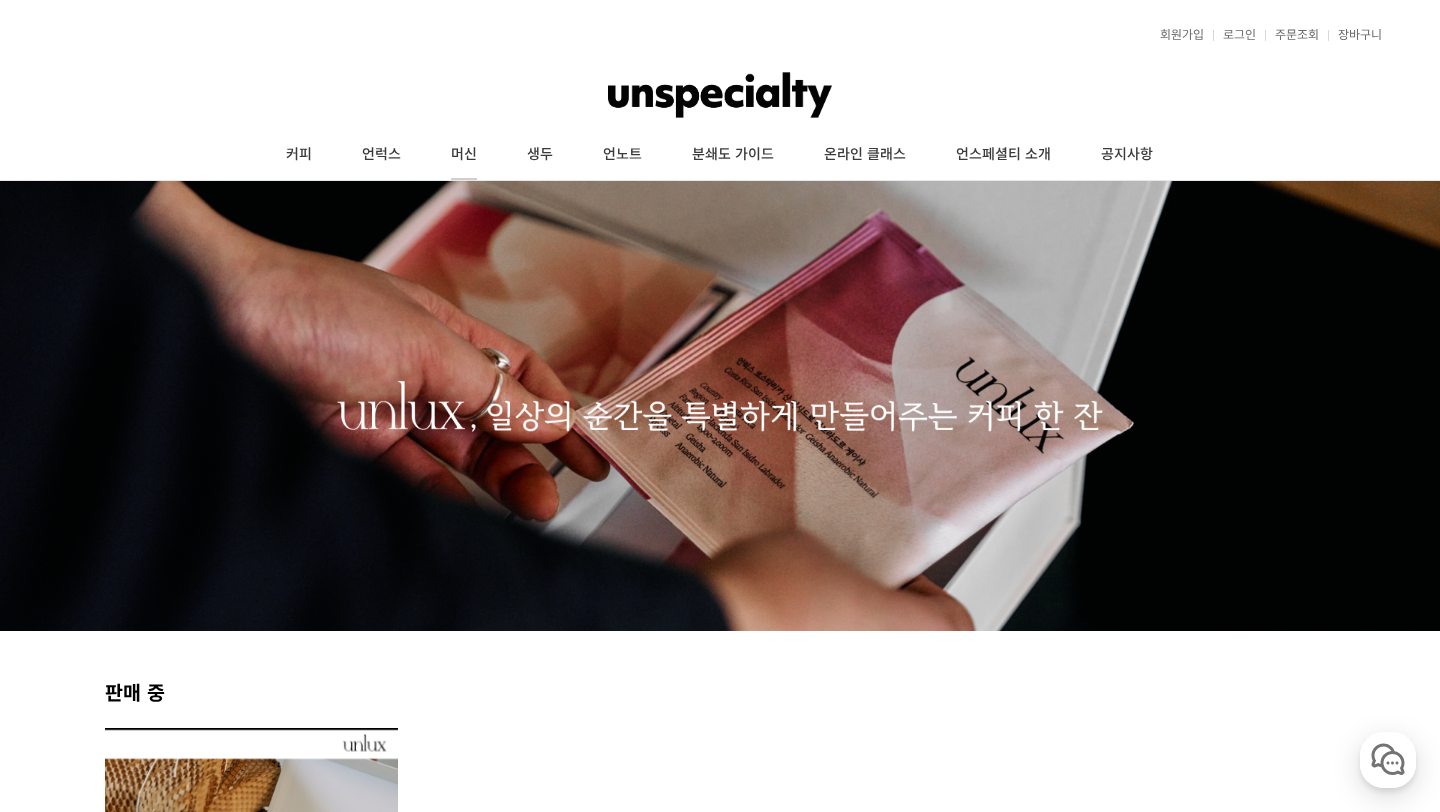 click on "머신" at bounding box center [464, 155] 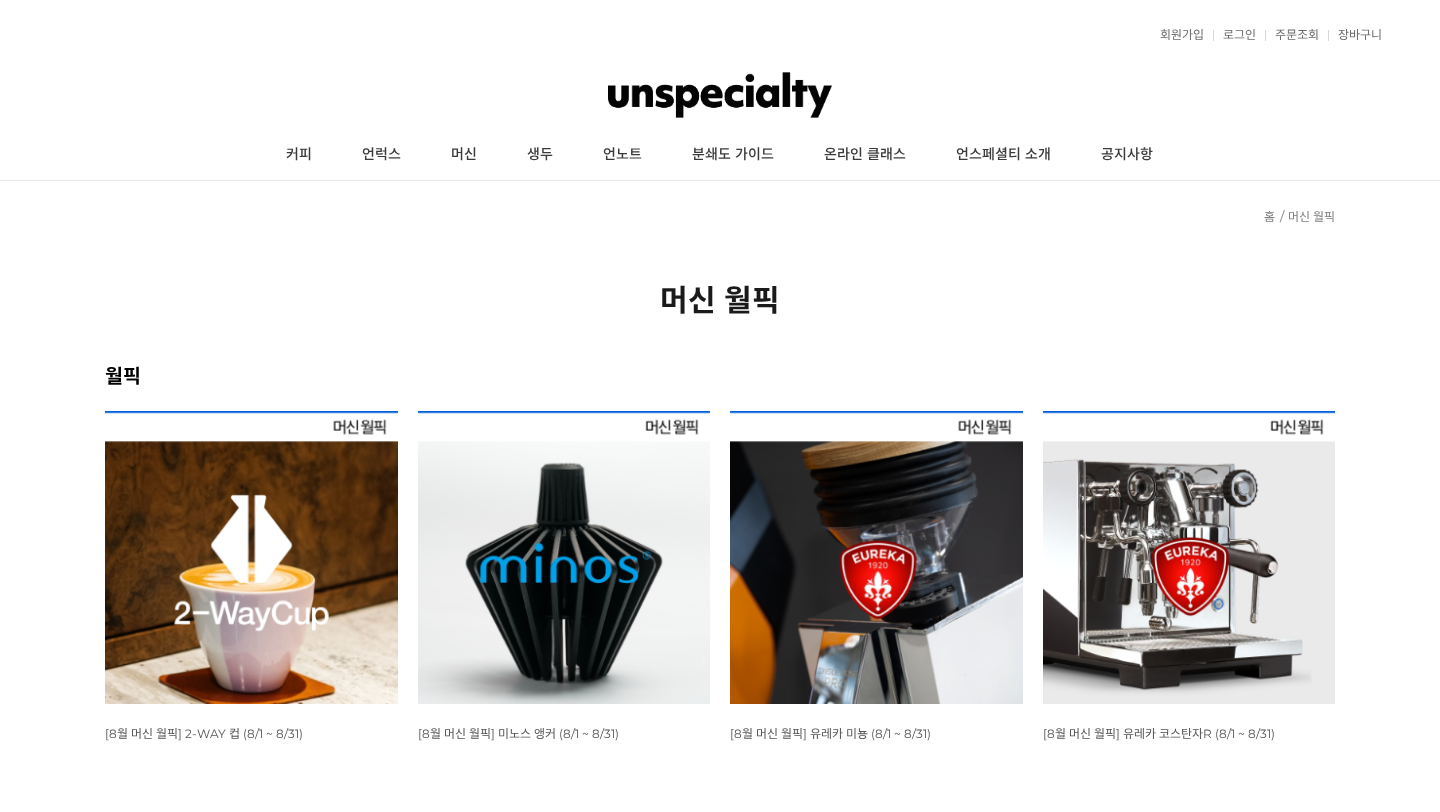 scroll, scrollTop: 0, scrollLeft: 0, axis: both 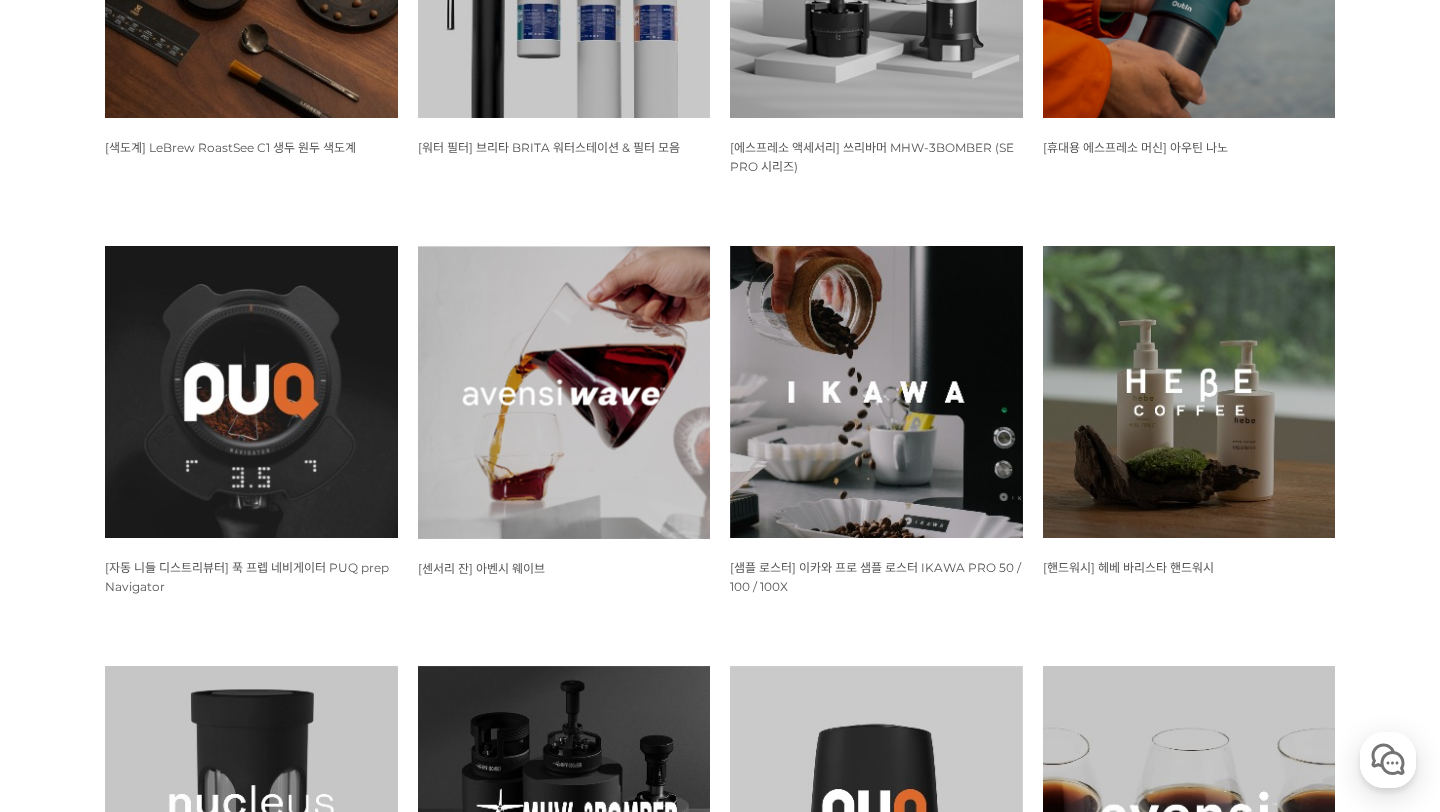 click on "[센서리 잔] 아벤시 웨이브" at bounding box center [481, 568] 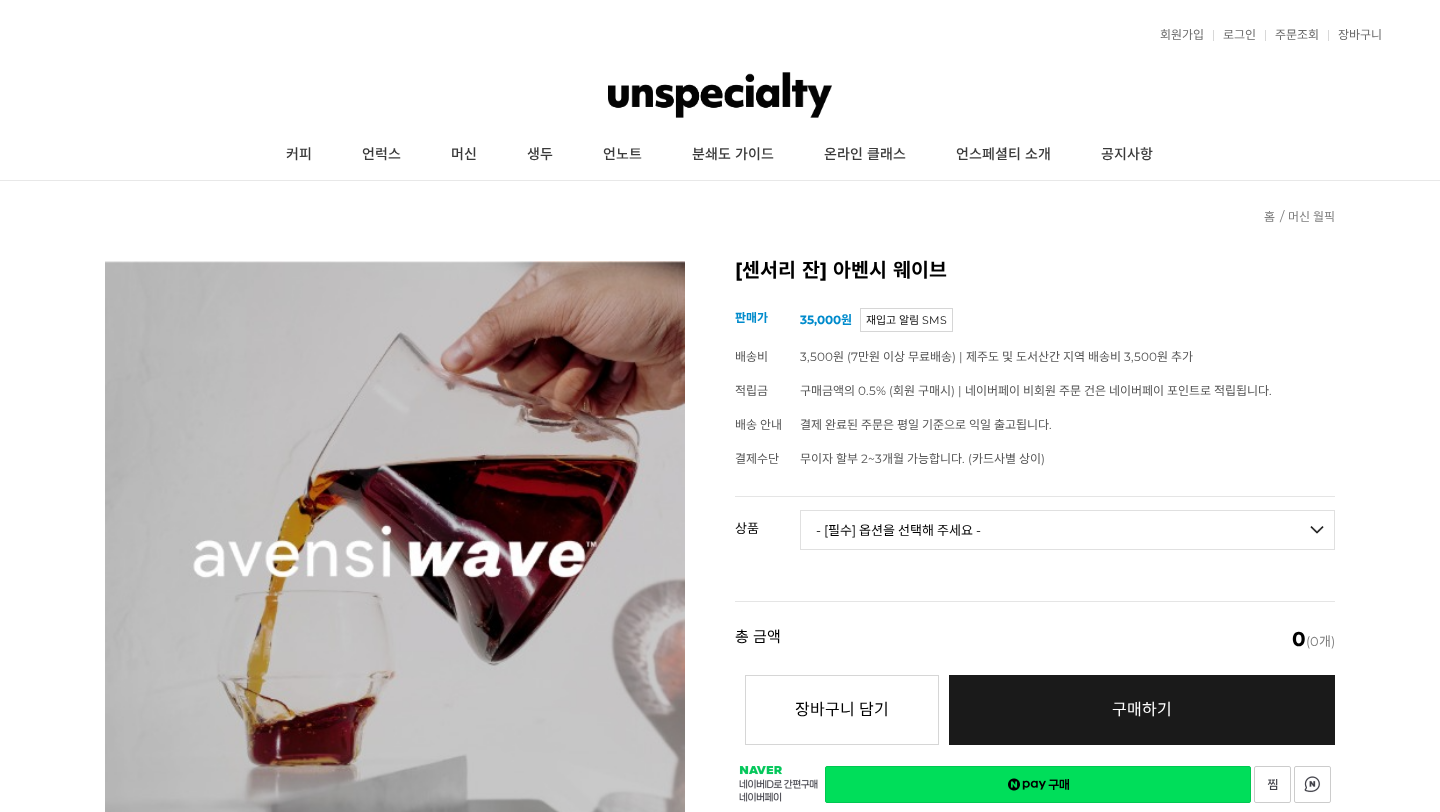 scroll, scrollTop: 0, scrollLeft: 0, axis: both 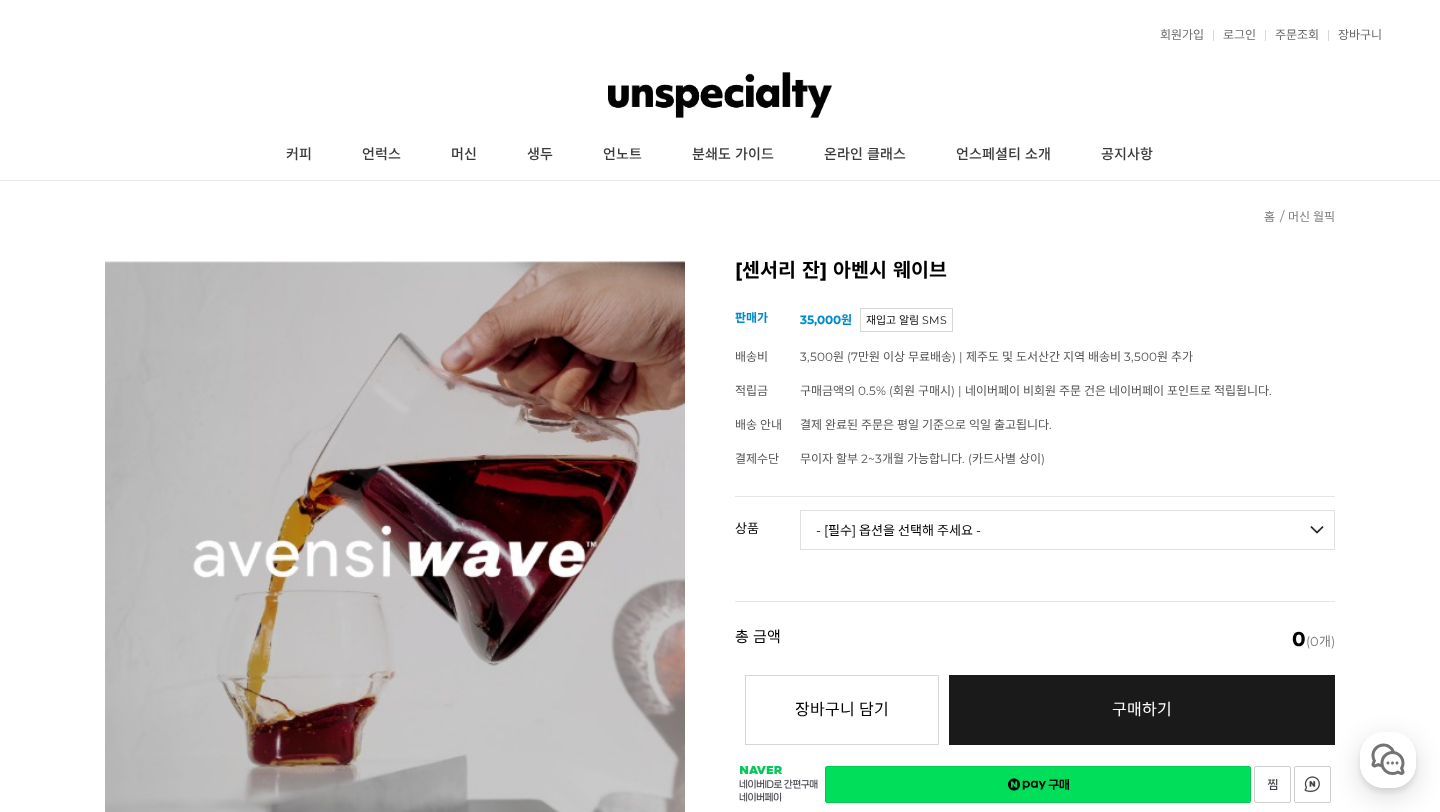click on "- [필수] 옵션을 선택해 주세요 - ------------------- [아벤시 웨이브] 3종 세트 [품절] [아벤시 웨이브] 사이클론 센서리 서버 [품절] [아벤시 웨이브] 알토 센서리 글라스 [아벤시 웨이브] 에어레소 에스프레소 센서리 글라스" at bounding box center [1067, 530] 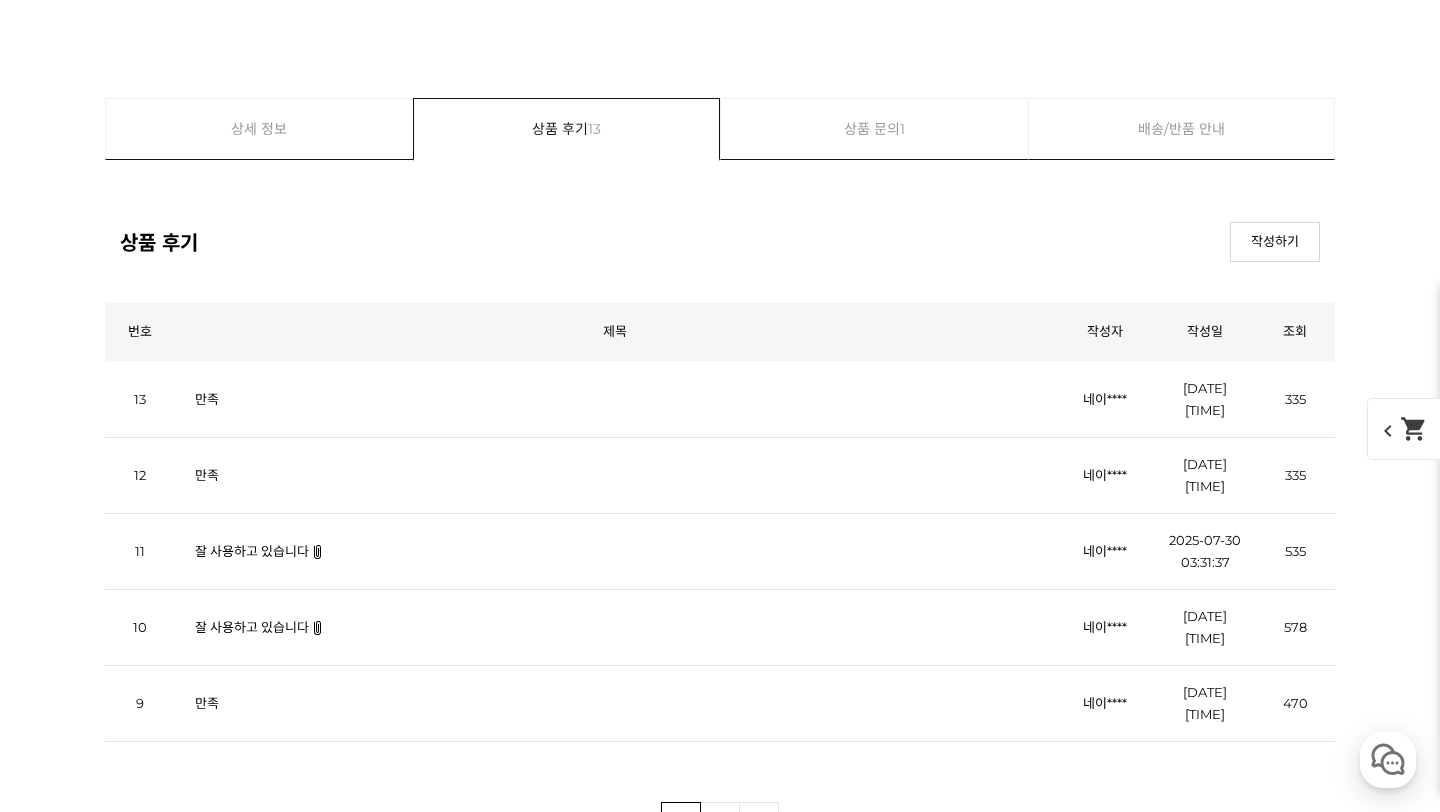 scroll, scrollTop: 15947, scrollLeft: 0, axis: vertical 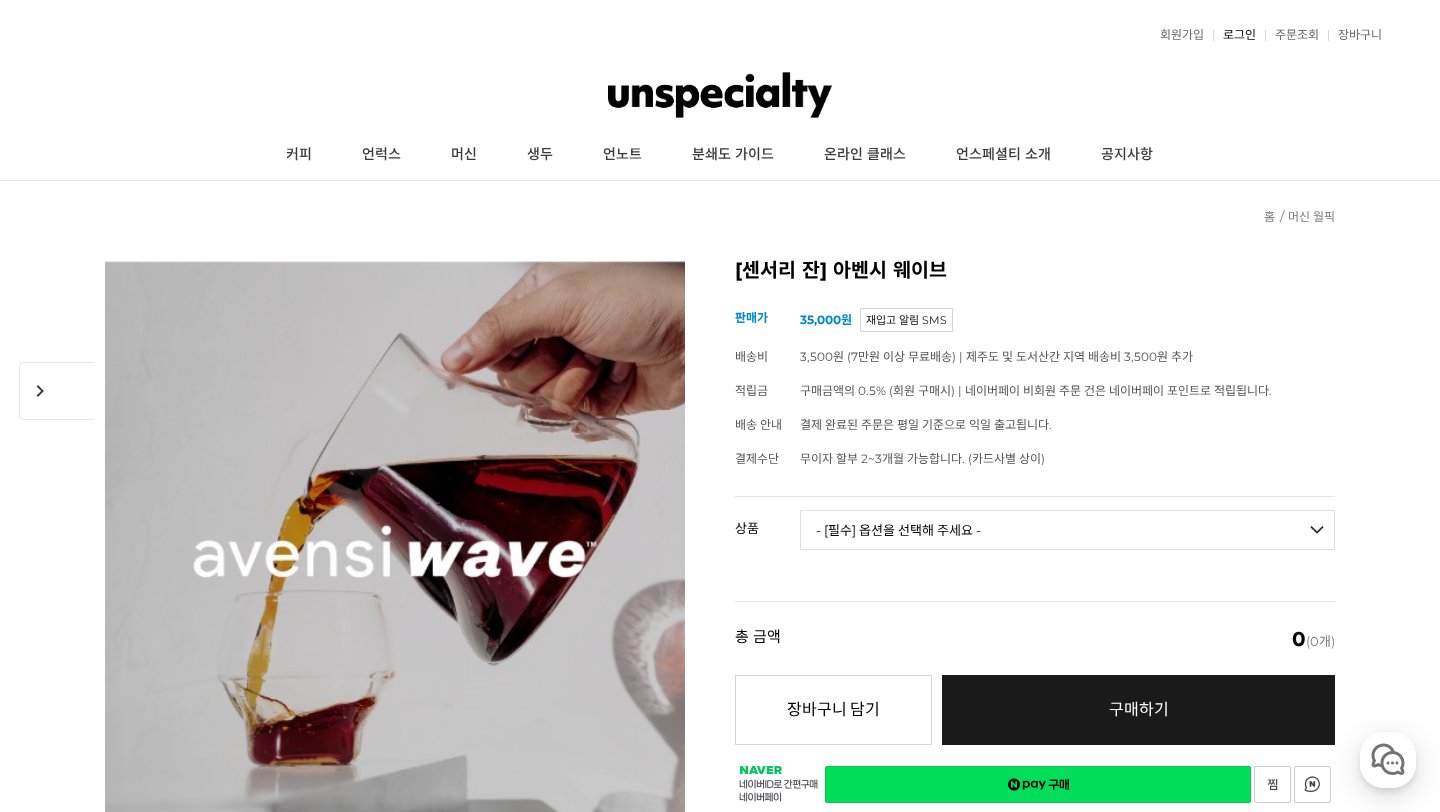 click on "로그인" at bounding box center [1234, 35] 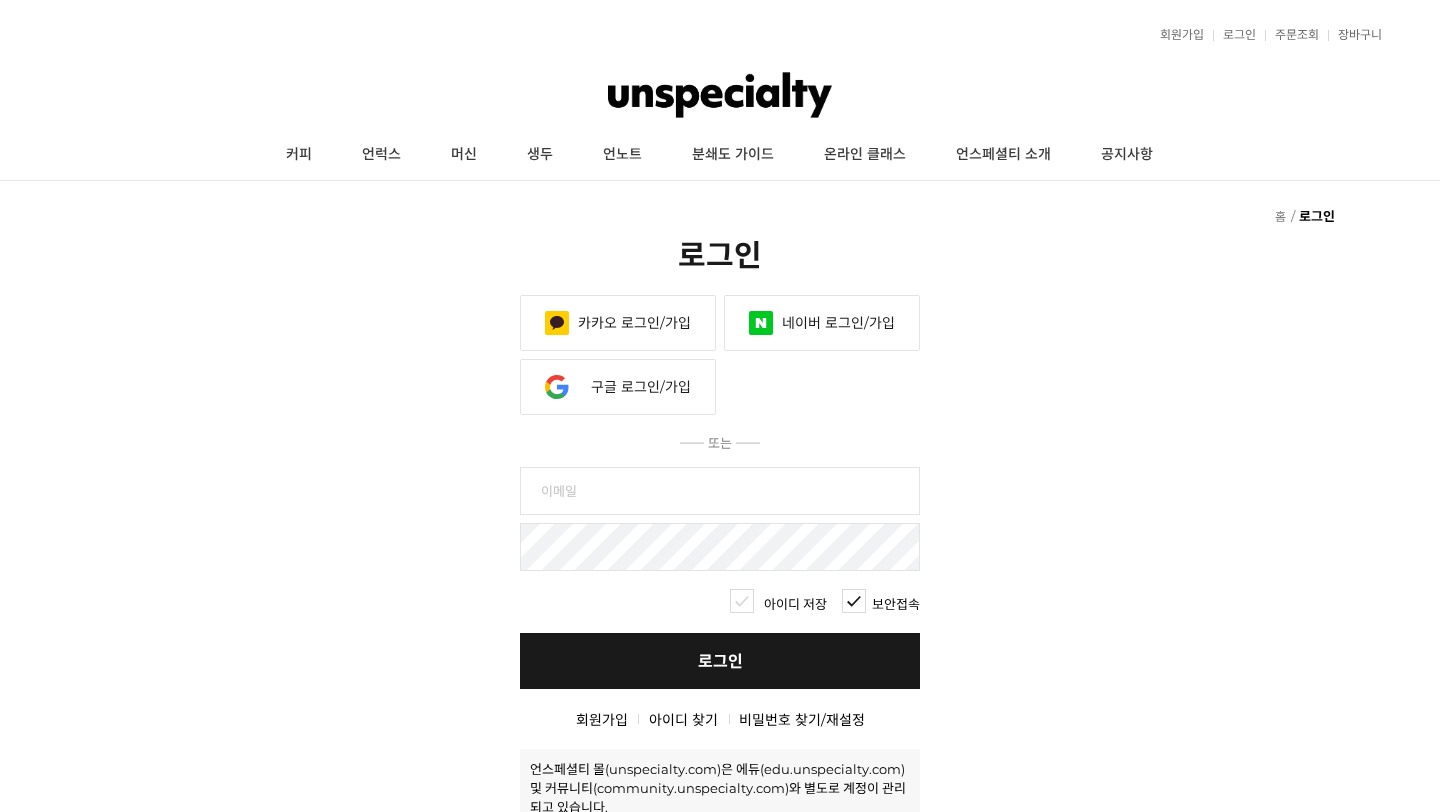 scroll, scrollTop: 0, scrollLeft: 0, axis: both 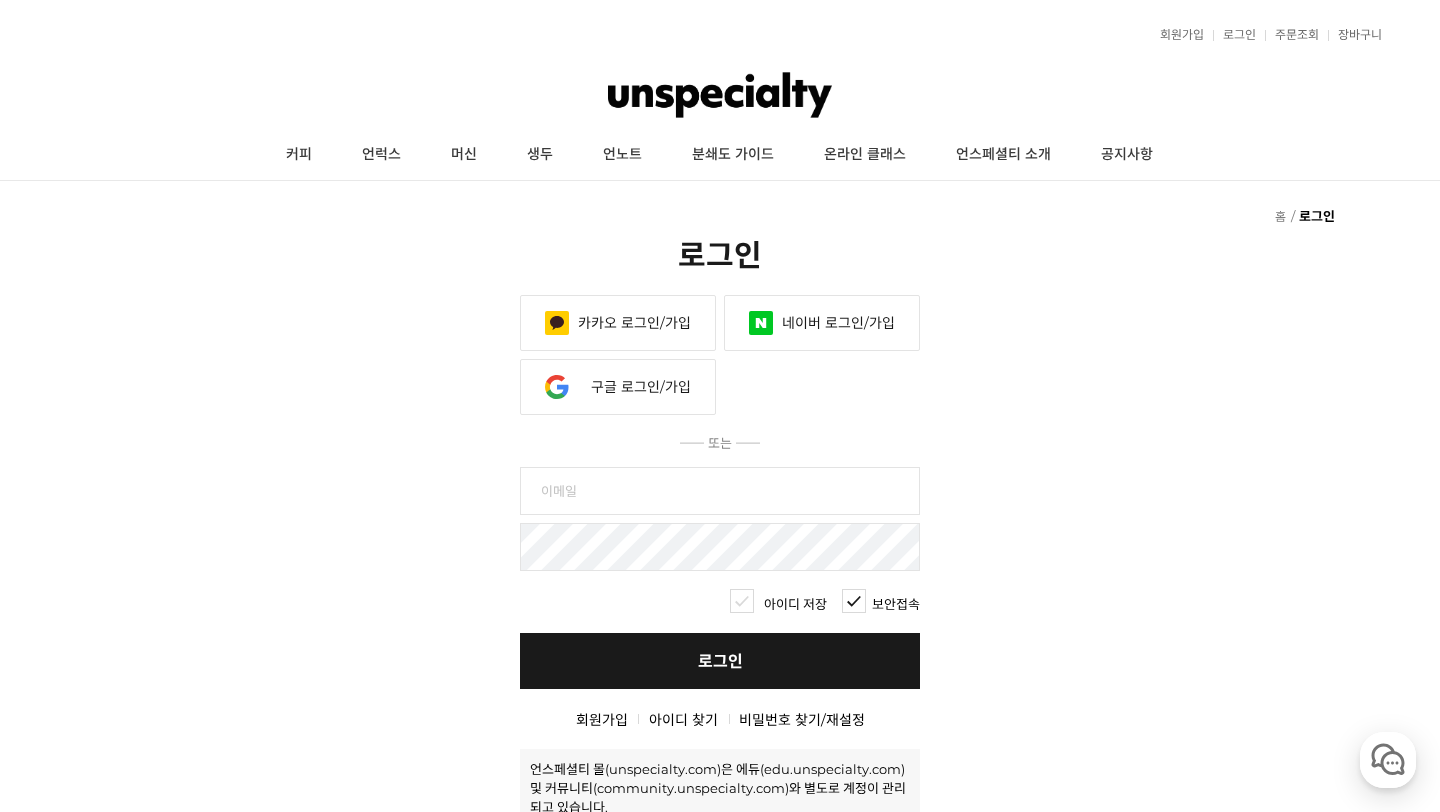 click on "네이버 로그인/가입" at bounding box center [822, 323] 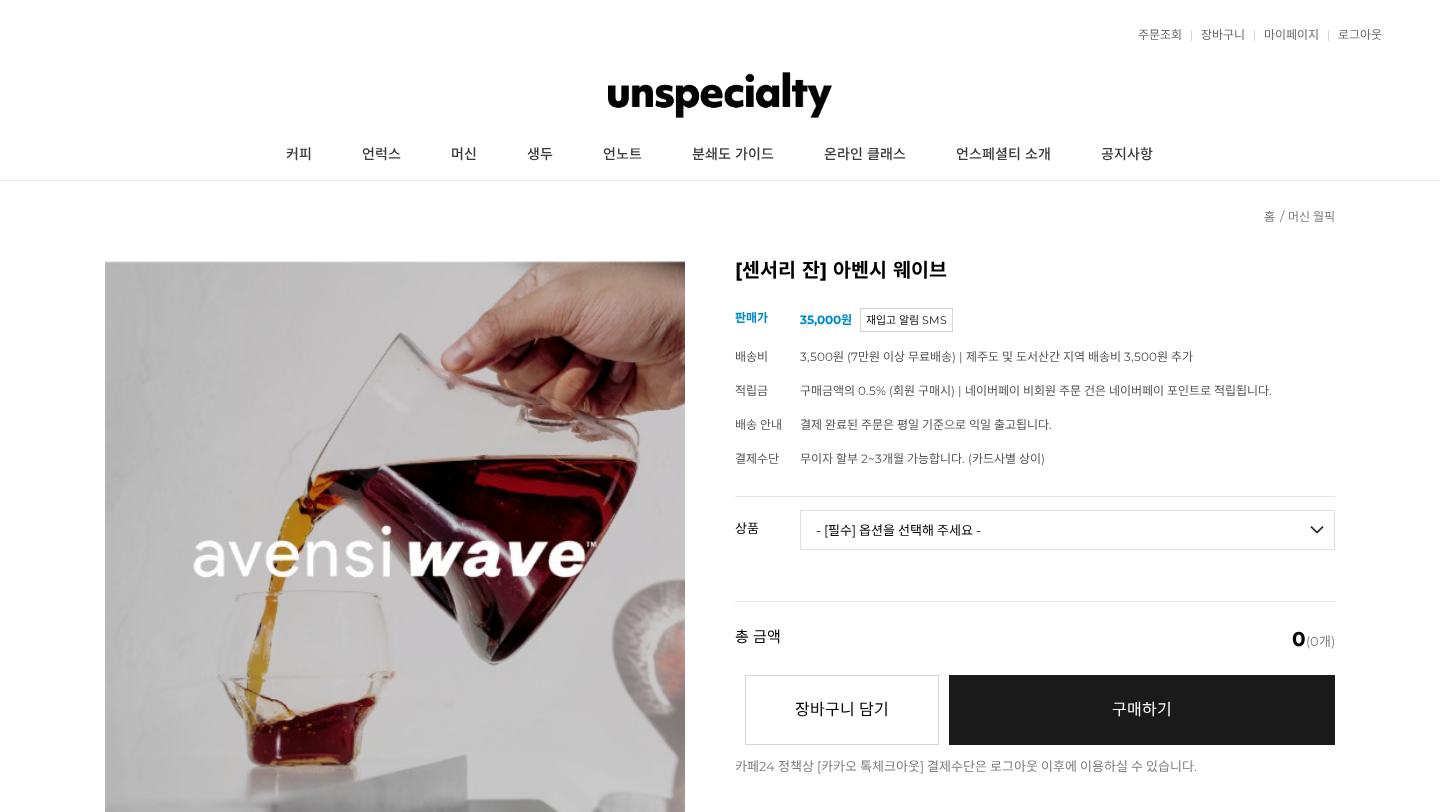 scroll, scrollTop: 0, scrollLeft: 0, axis: both 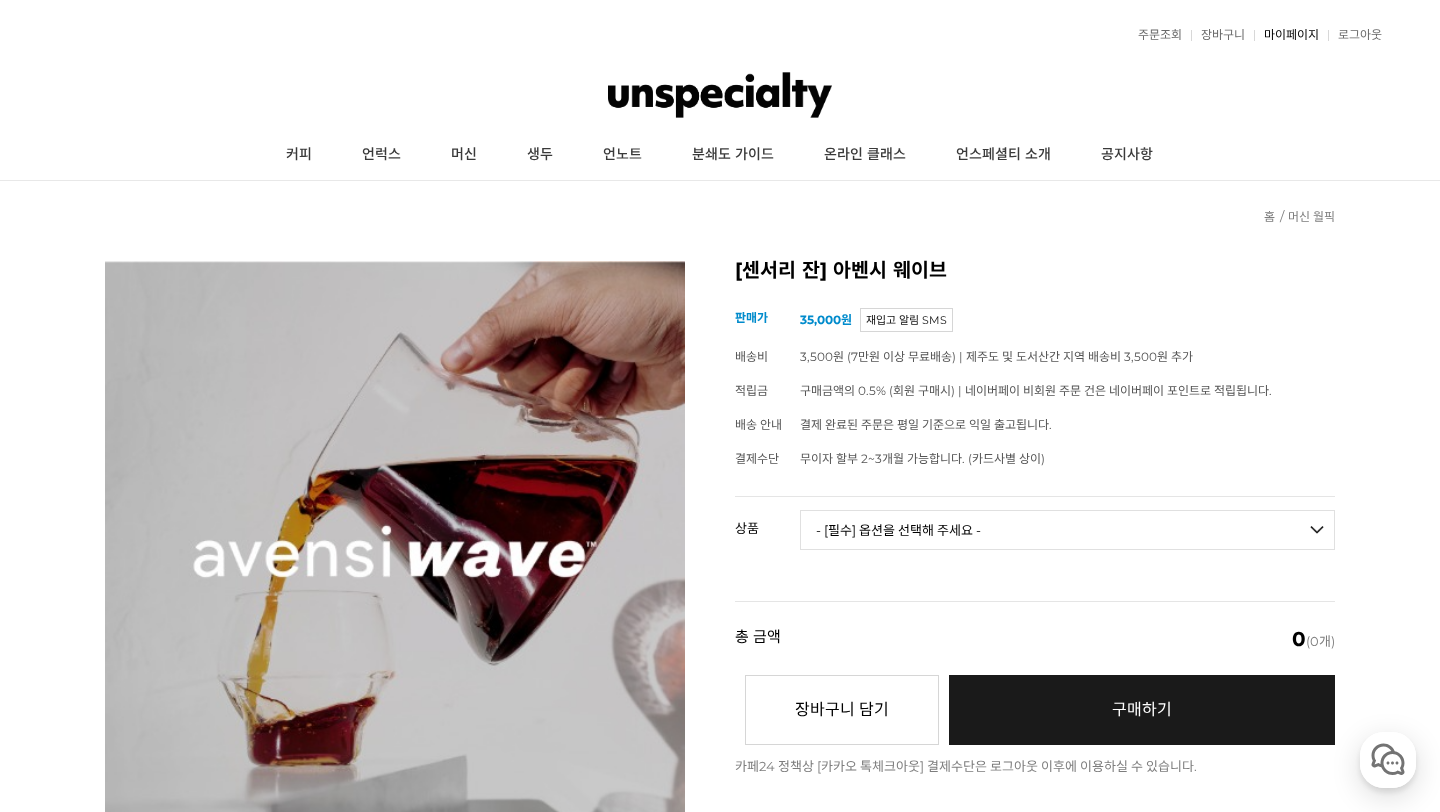 click on "마이페이지" at bounding box center (1286, 35) 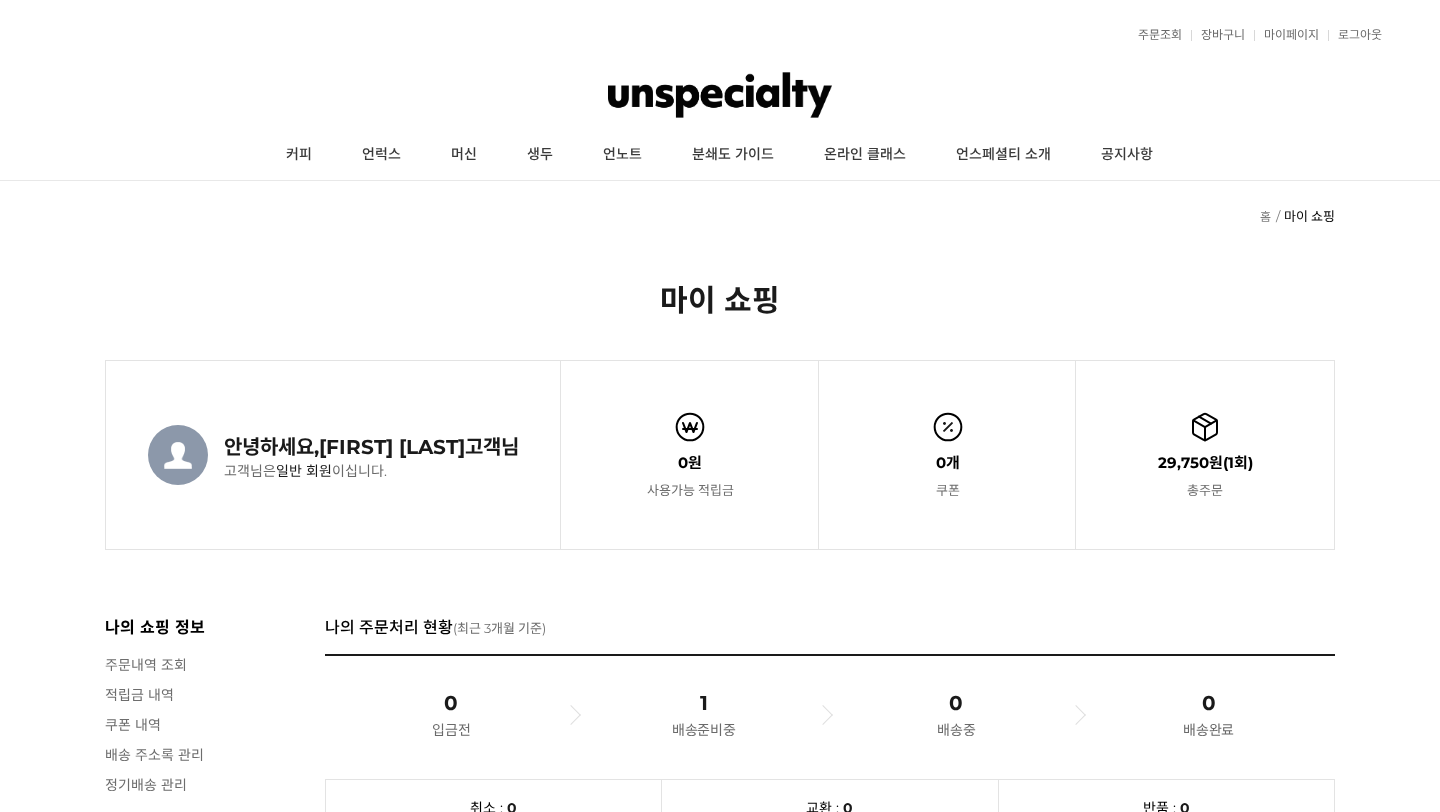 scroll, scrollTop: 0, scrollLeft: 0, axis: both 